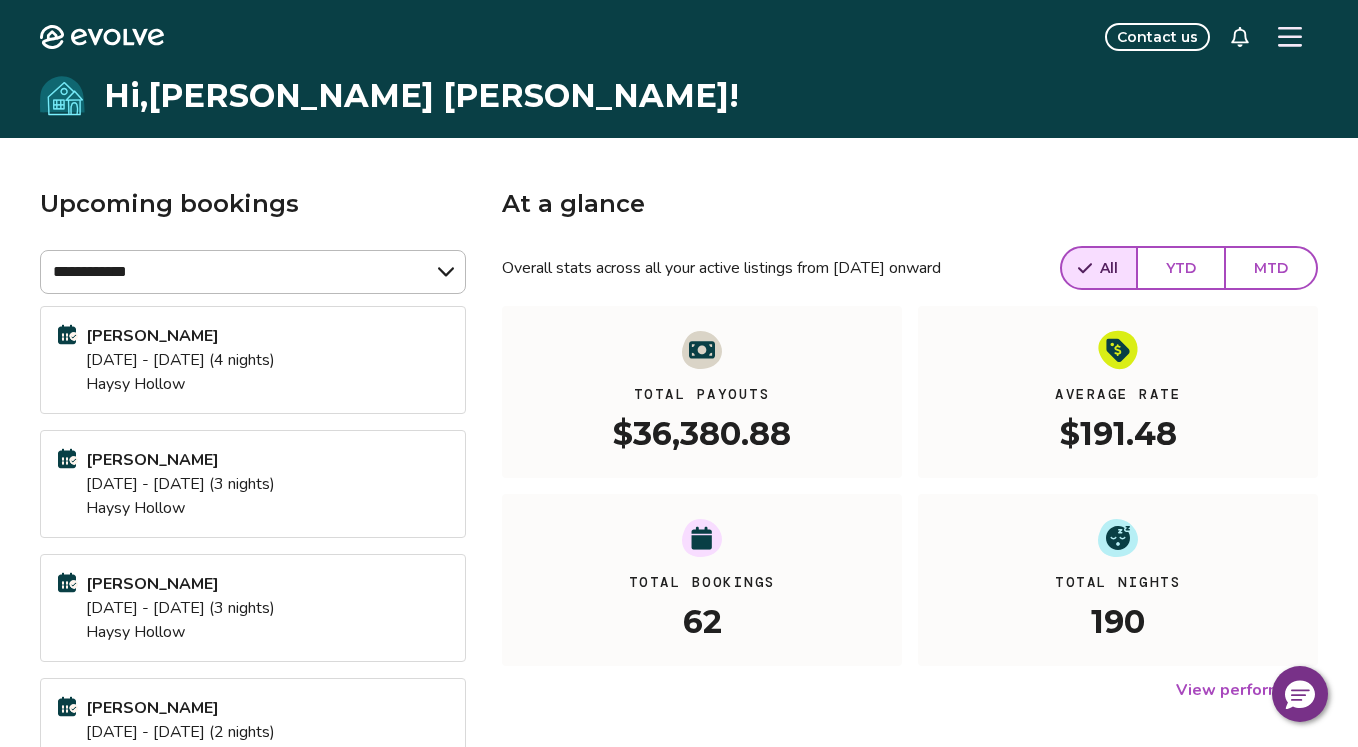 scroll, scrollTop: 0, scrollLeft: 0, axis: both 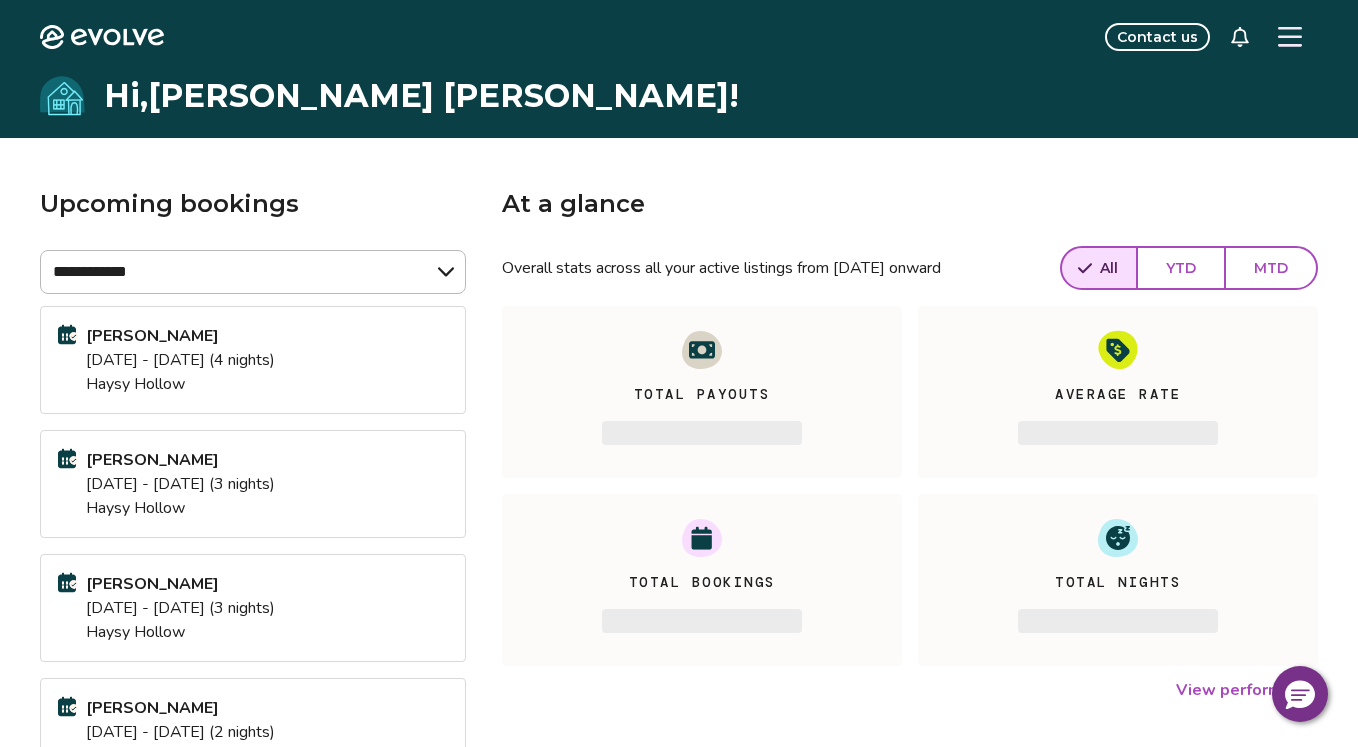 click 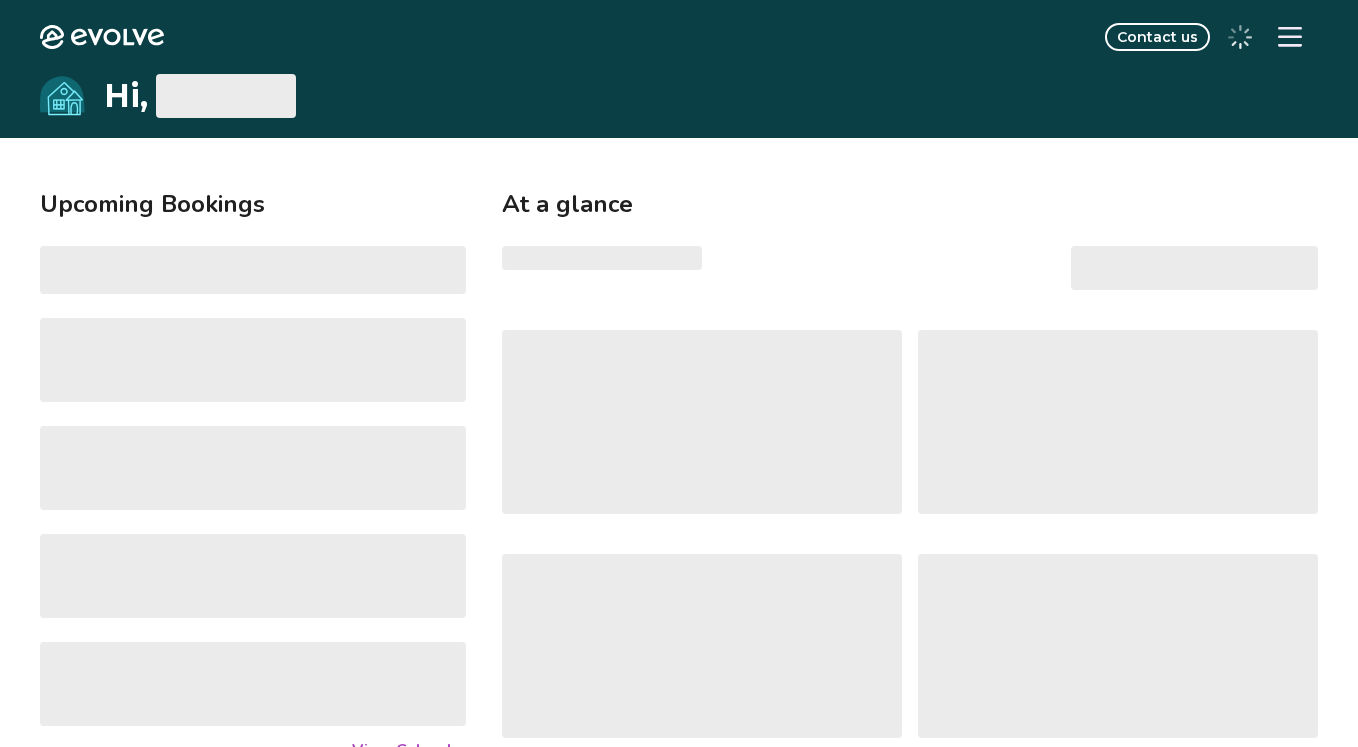 scroll, scrollTop: 0, scrollLeft: 0, axis: both 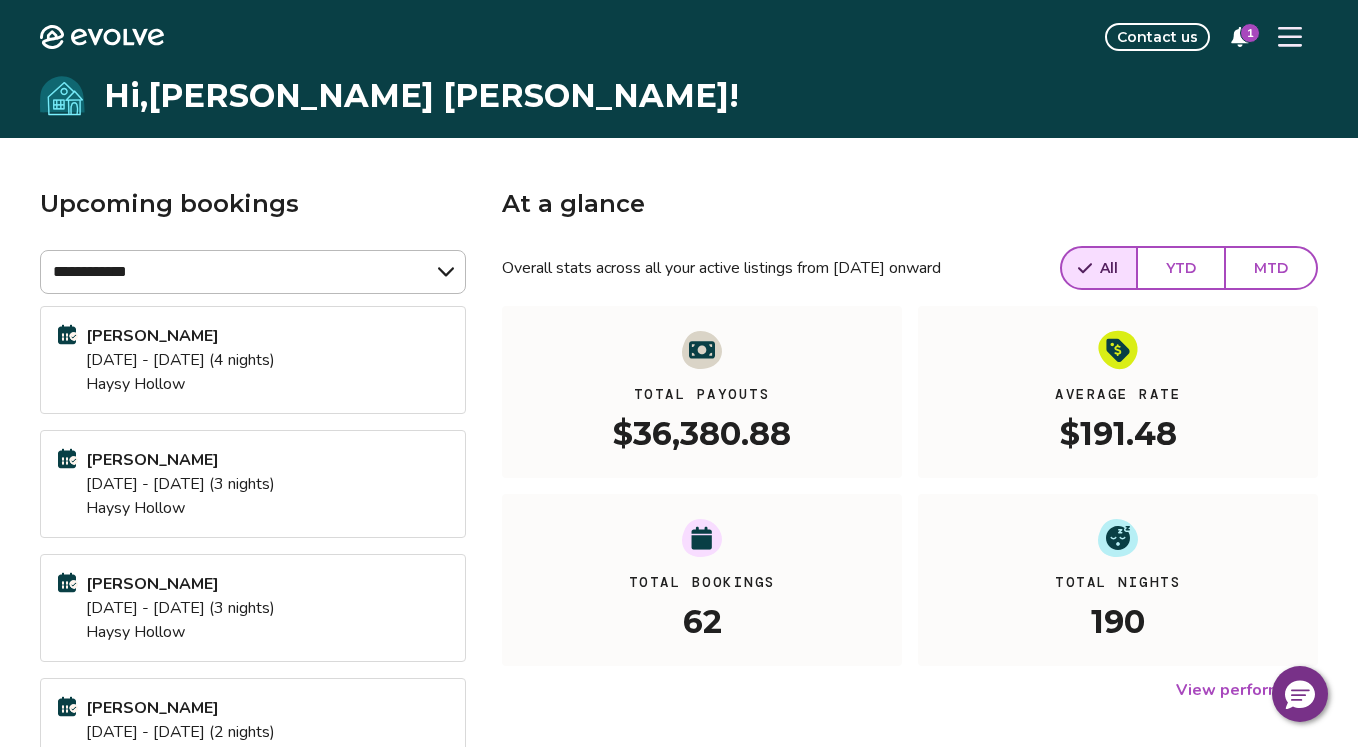 click 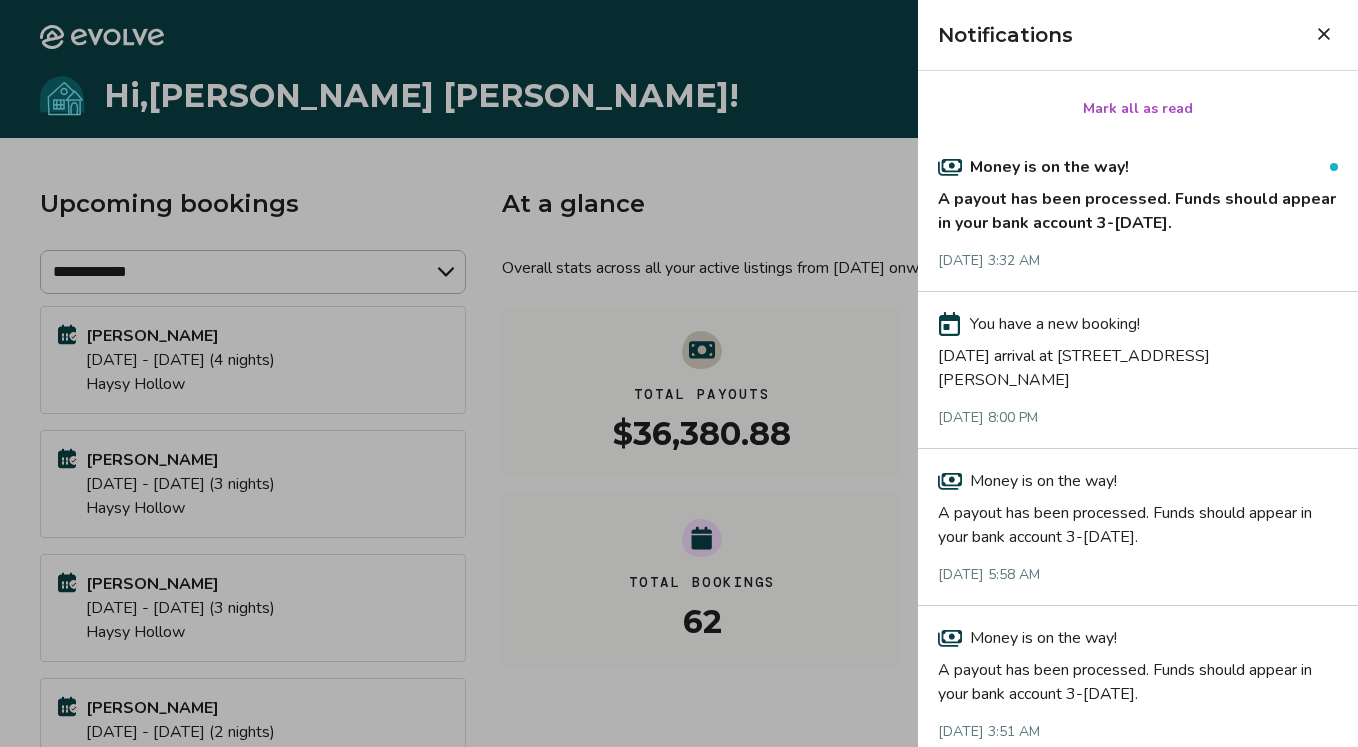 click on "A payout has been processed. Funds should appear in your bank account 3-[DATE]." at bounding box center (1138, 207) 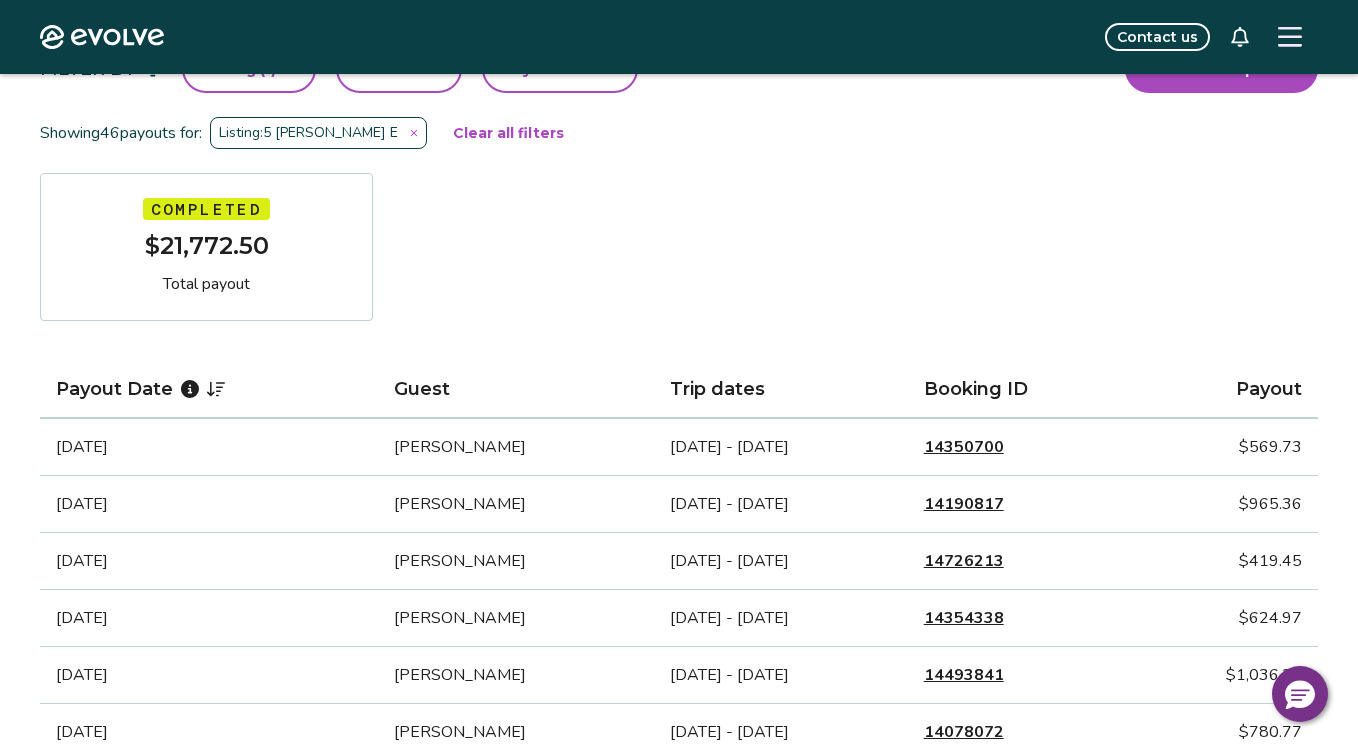 scroll, scrollTop: 246, scrollLeft: 0, axis: vertical 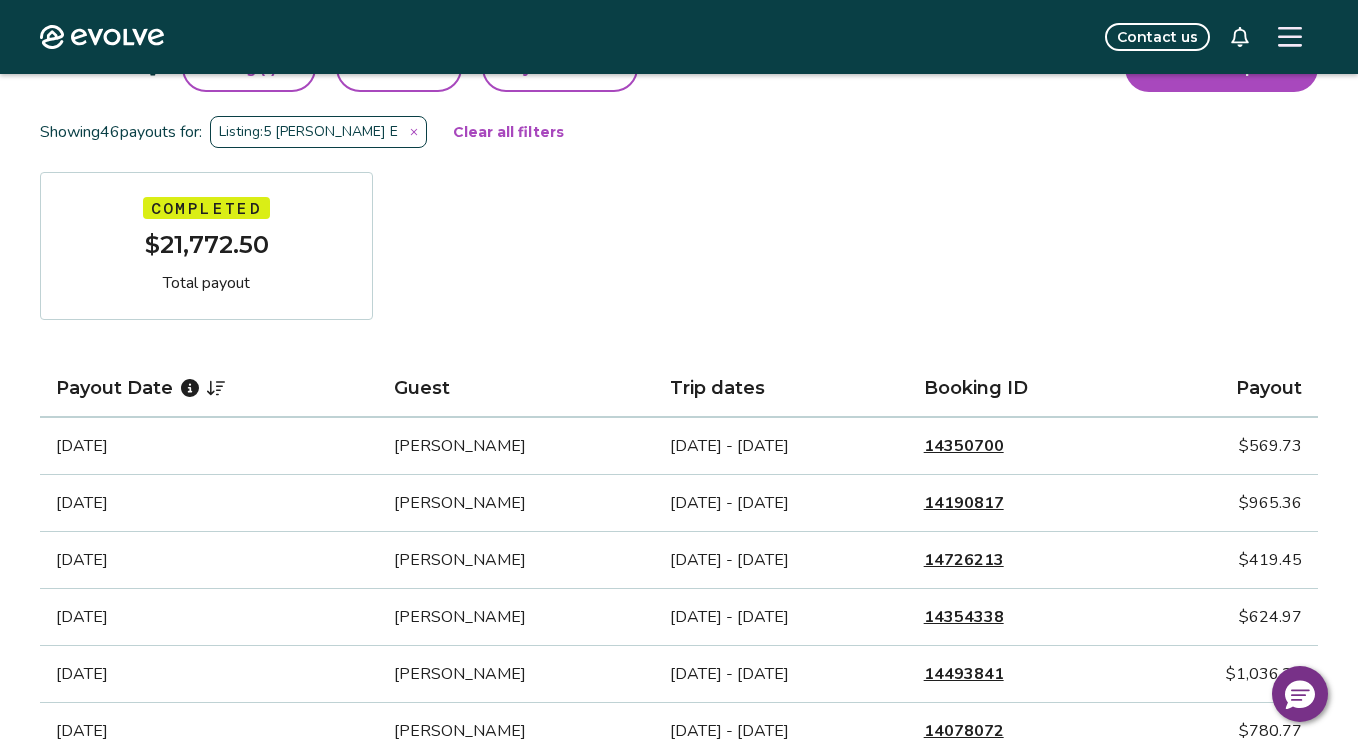 click on "14350700" at bounding box center (964, 446) 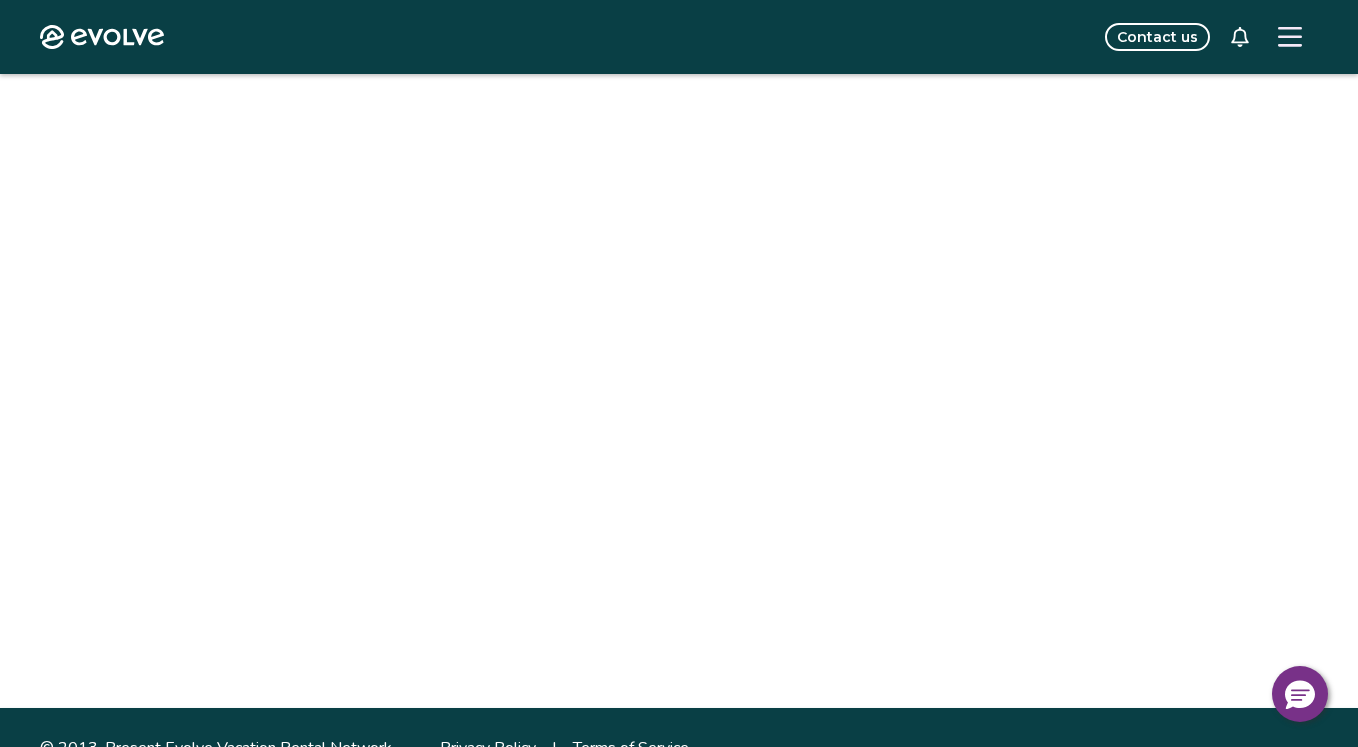 scroll, scrollTop: 0, scrollLeft: 0, axis: both 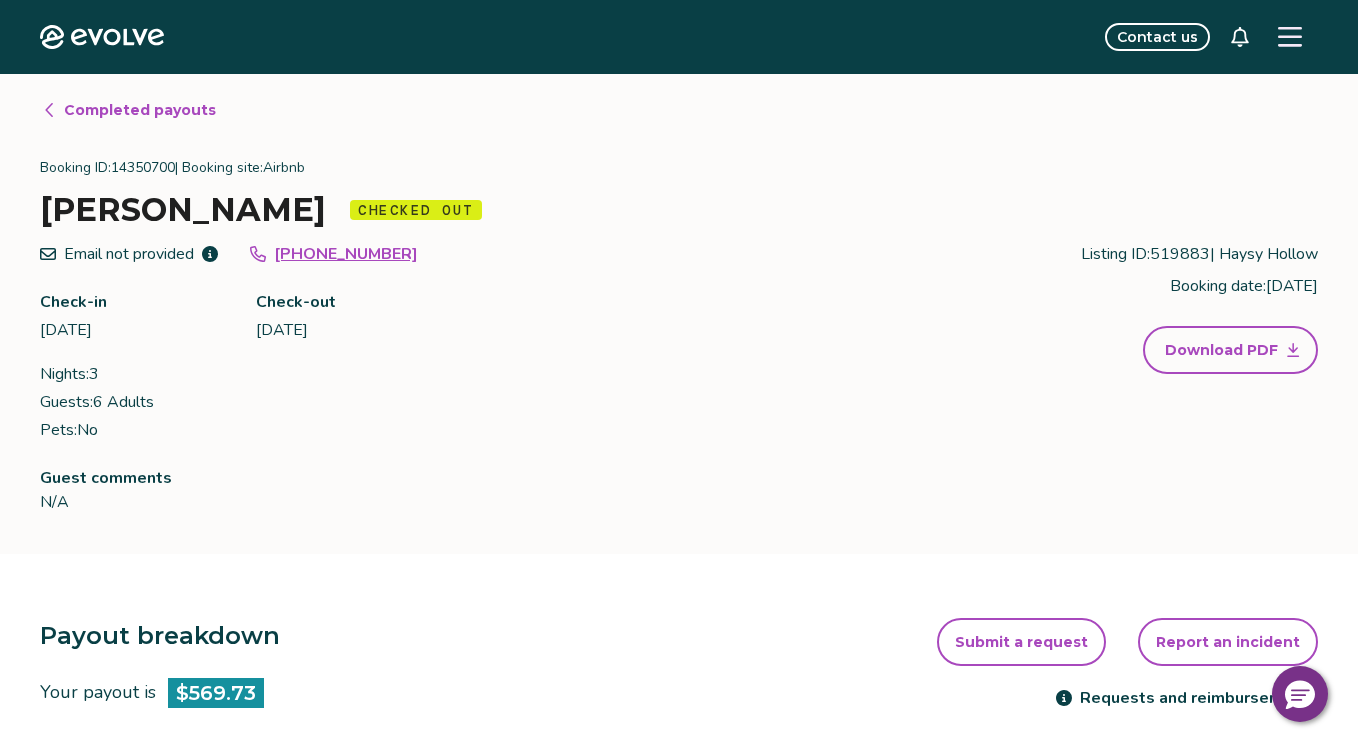 click on "Booking ID:  14350700  | Booking site:  Airbnb" at bounding box center (679, 168) 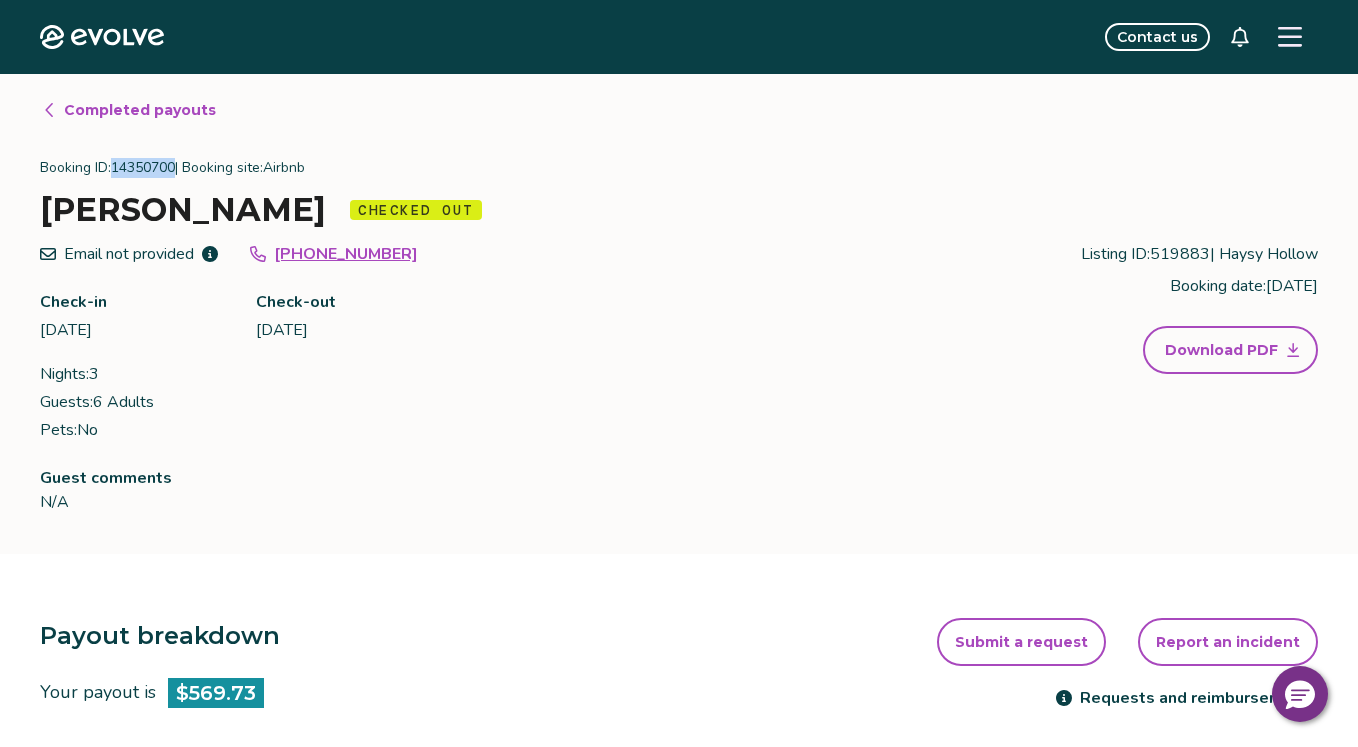 click on "Booking ID:  14350700  | Booking site:  Airbnb" at bounding box center [679, 168] 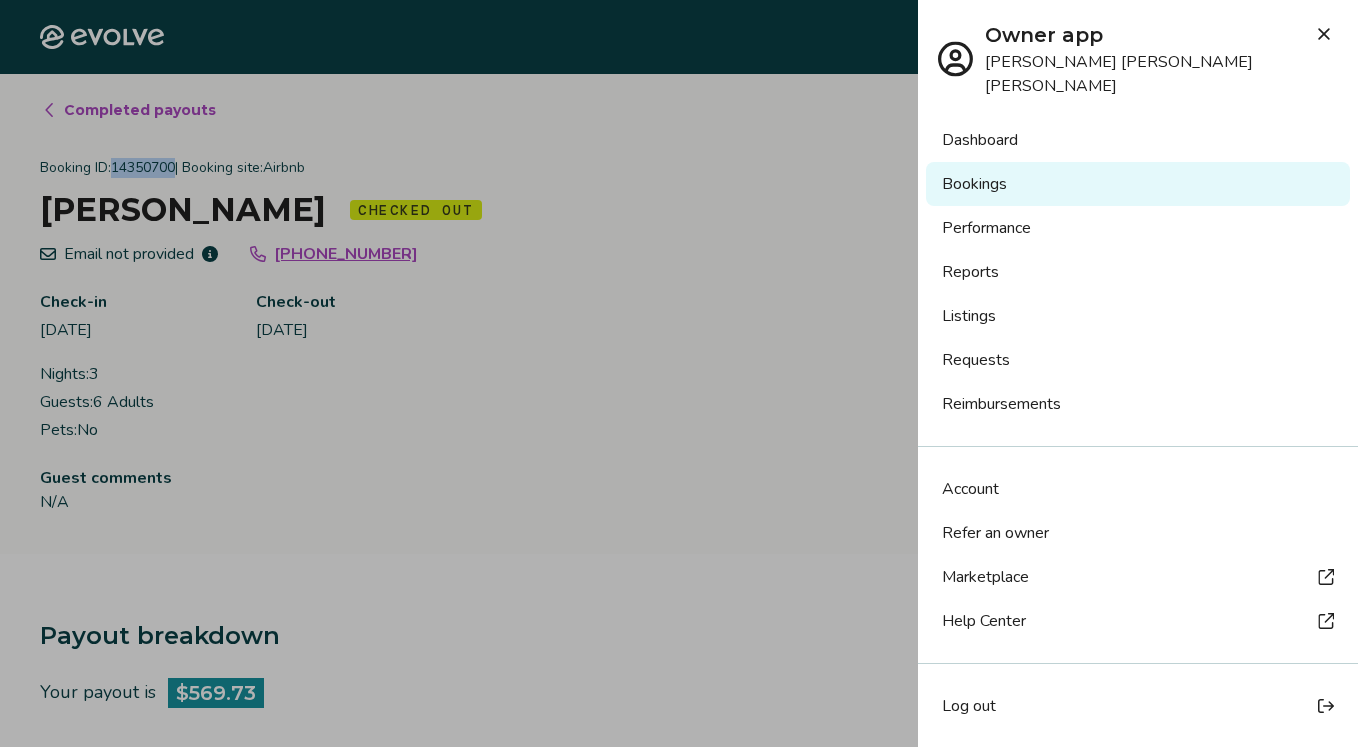 click on "Listings" at bounding box center [1138, 316] 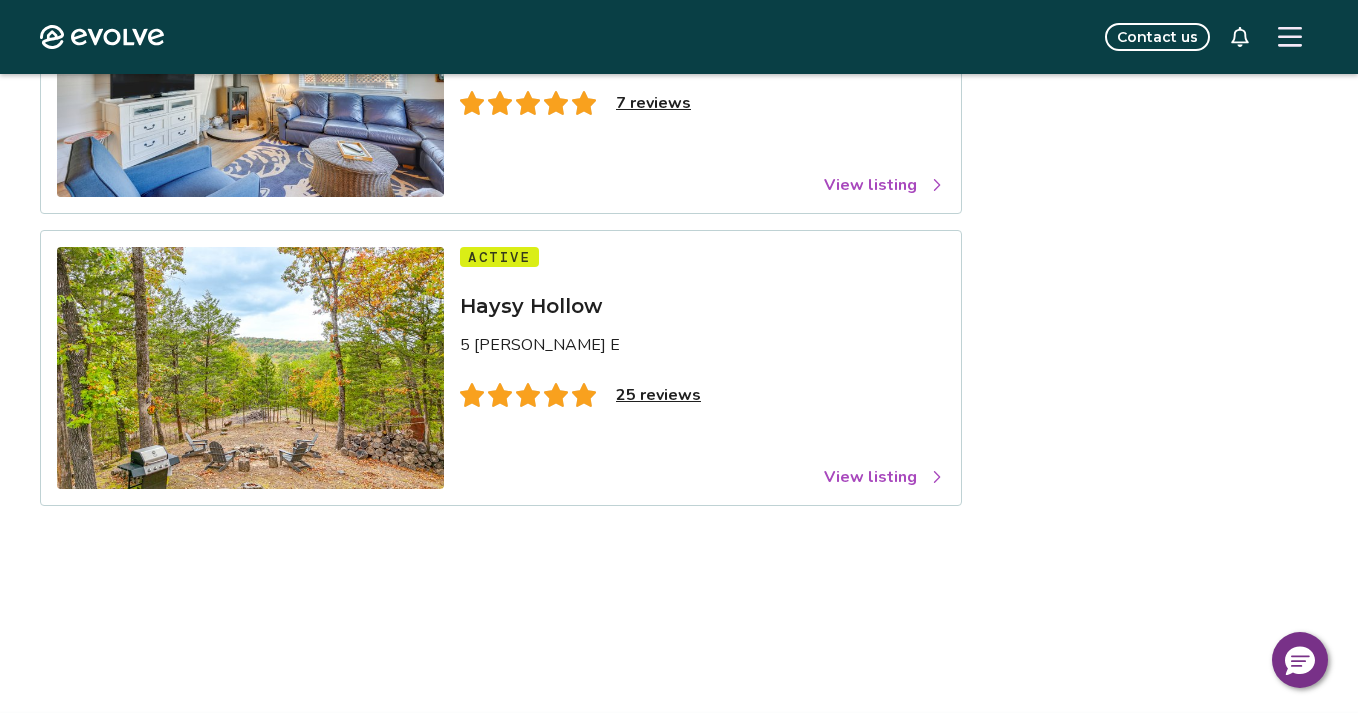 scroll, scrollTop: 359, scrollLeft: 0, axis: vertical 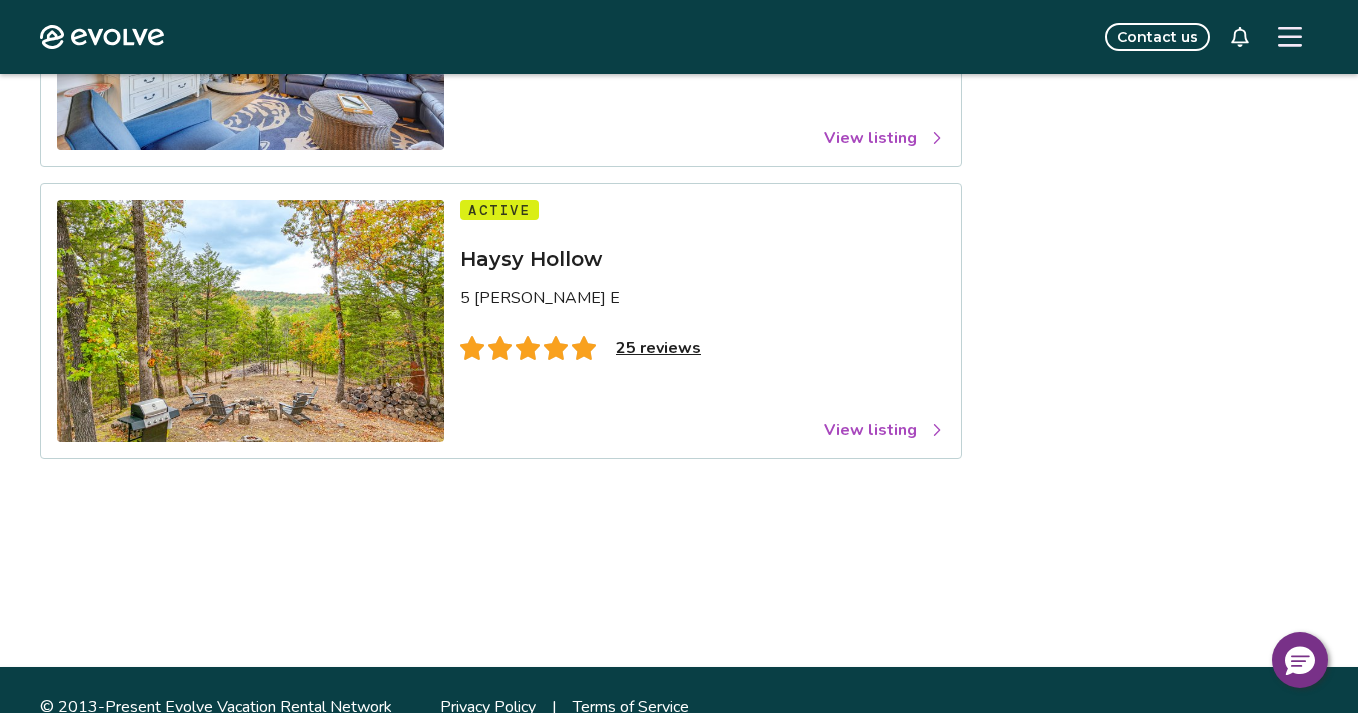 click on "View listing" at bounding box center (884, 430) 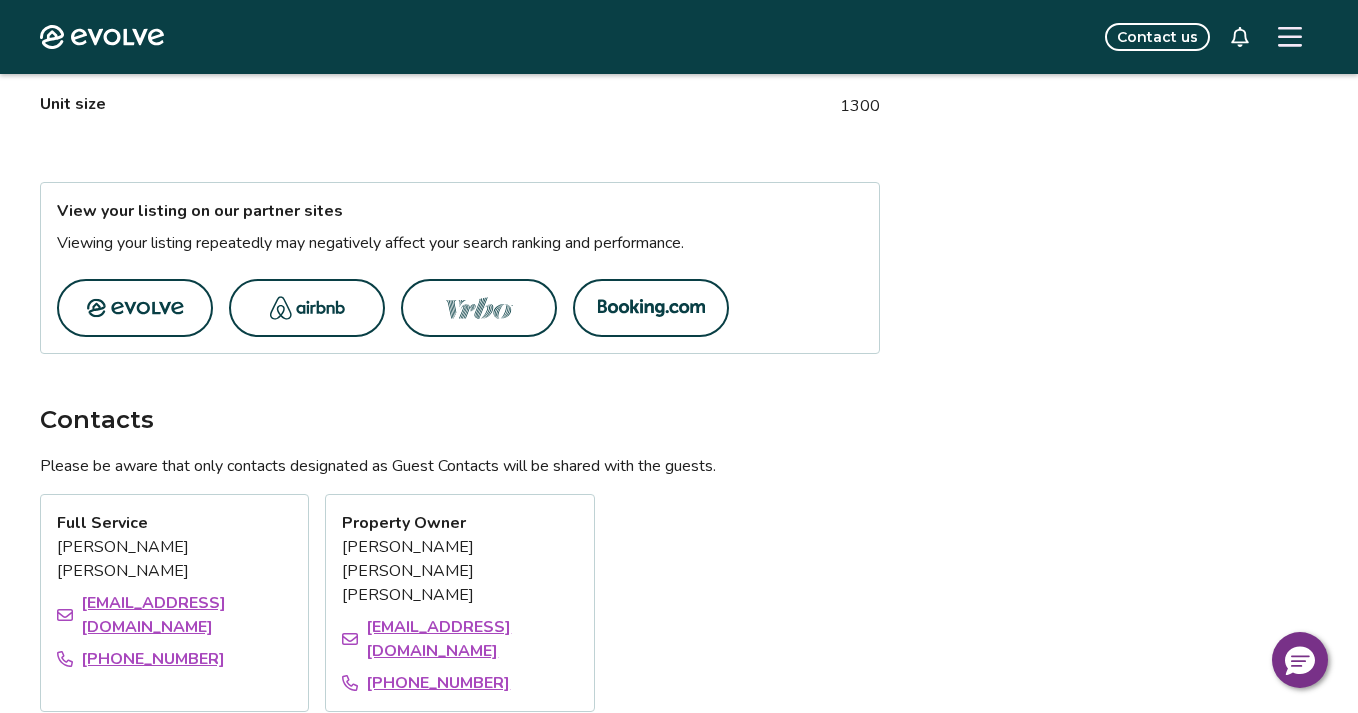 scroll, scrollTop: 1122, scrollLeft: 0, axis: vertical 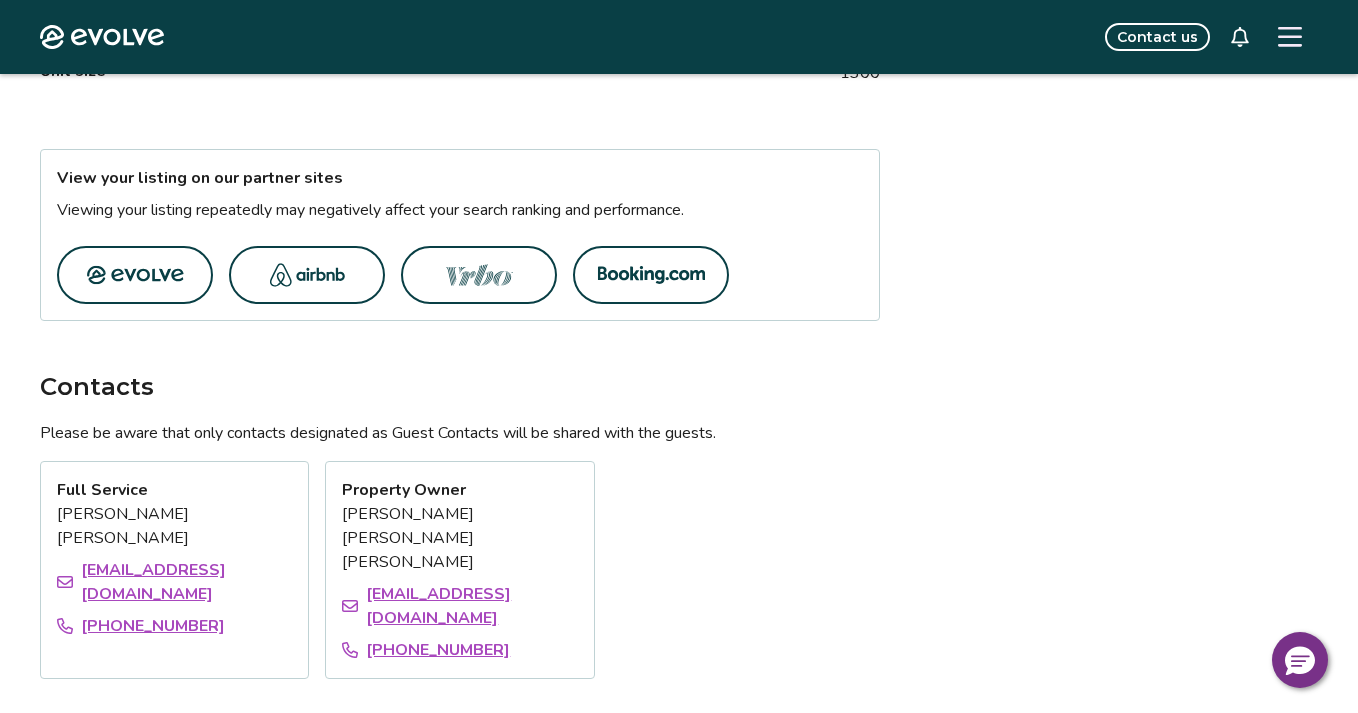 click at bounding box center [307, 275] 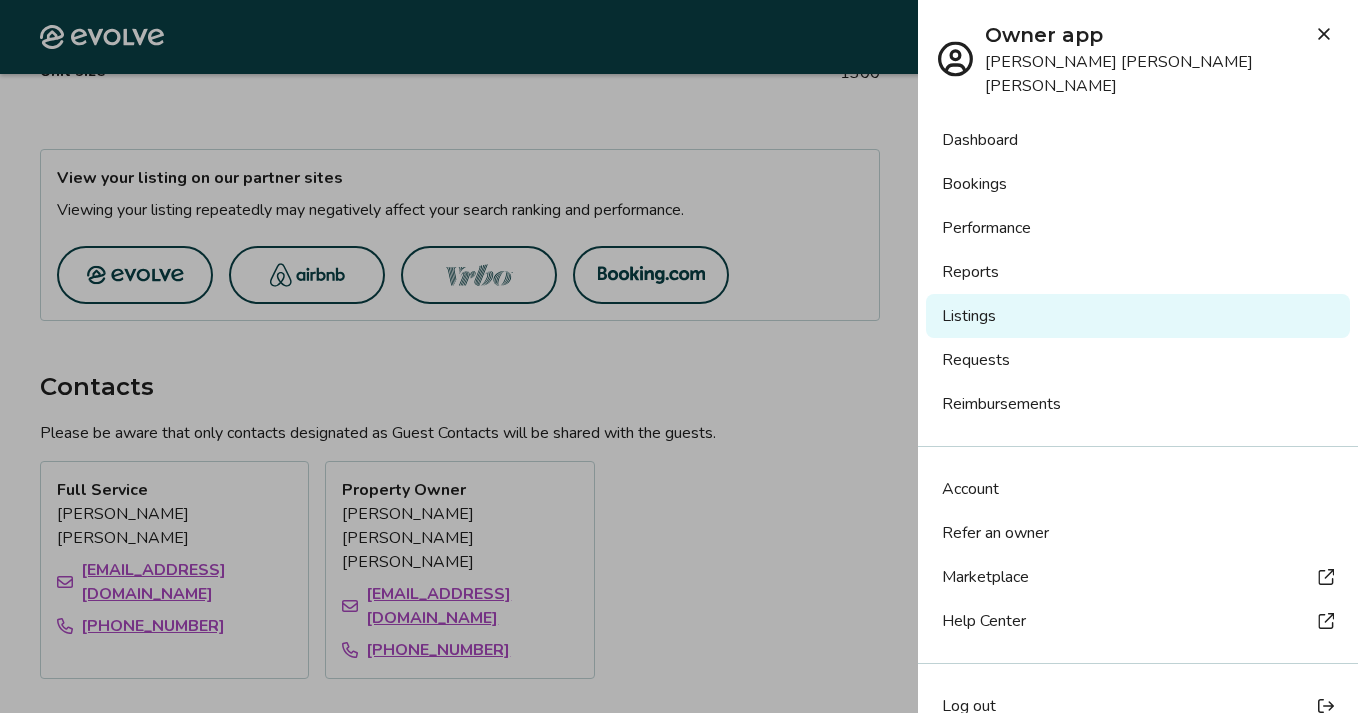 click on "Listings" at bounding box center [1138, 316] 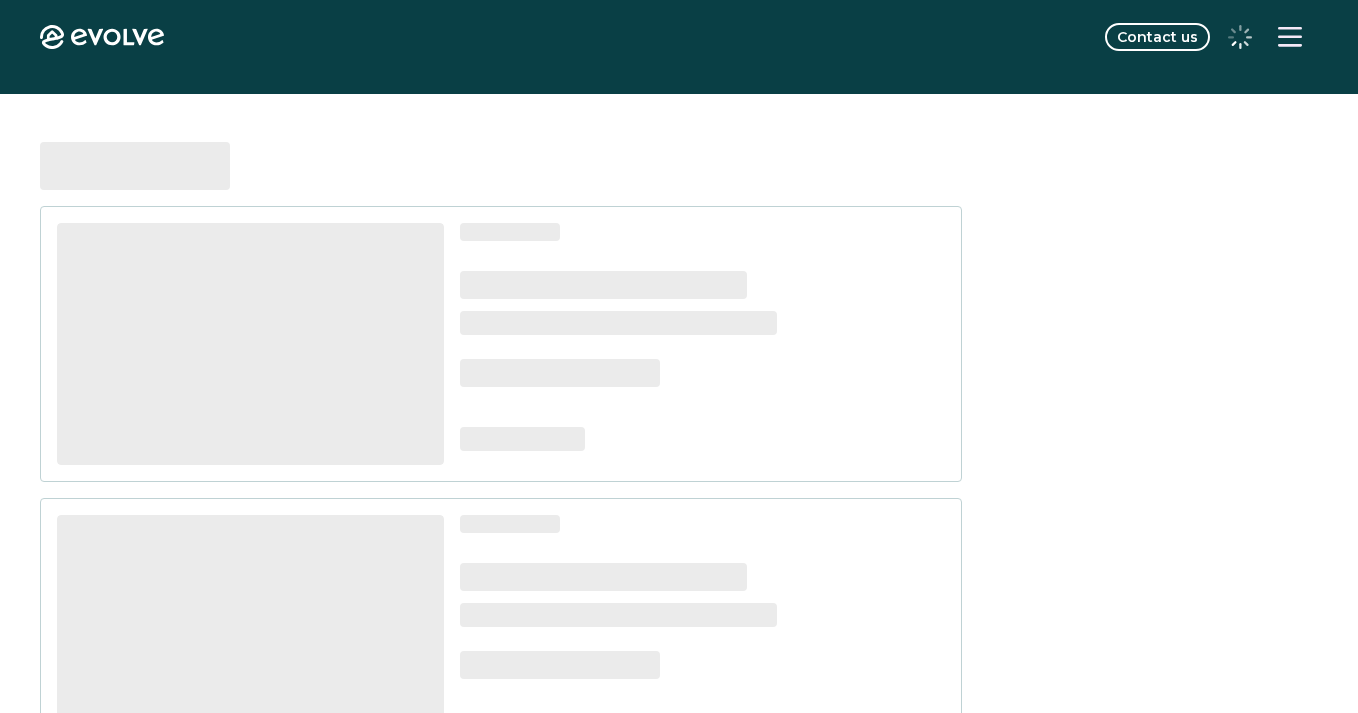 scroll, scrollTop: 0, scrollLeft: 0, axis: both 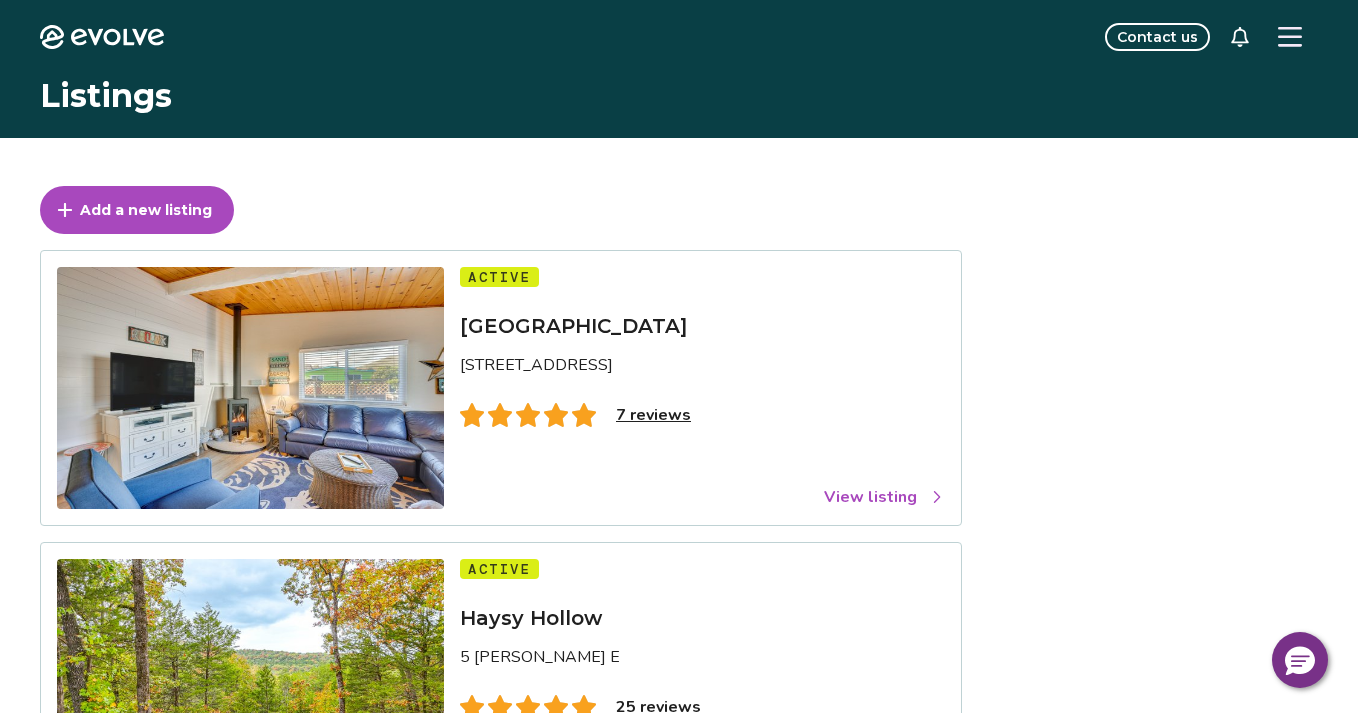 click 